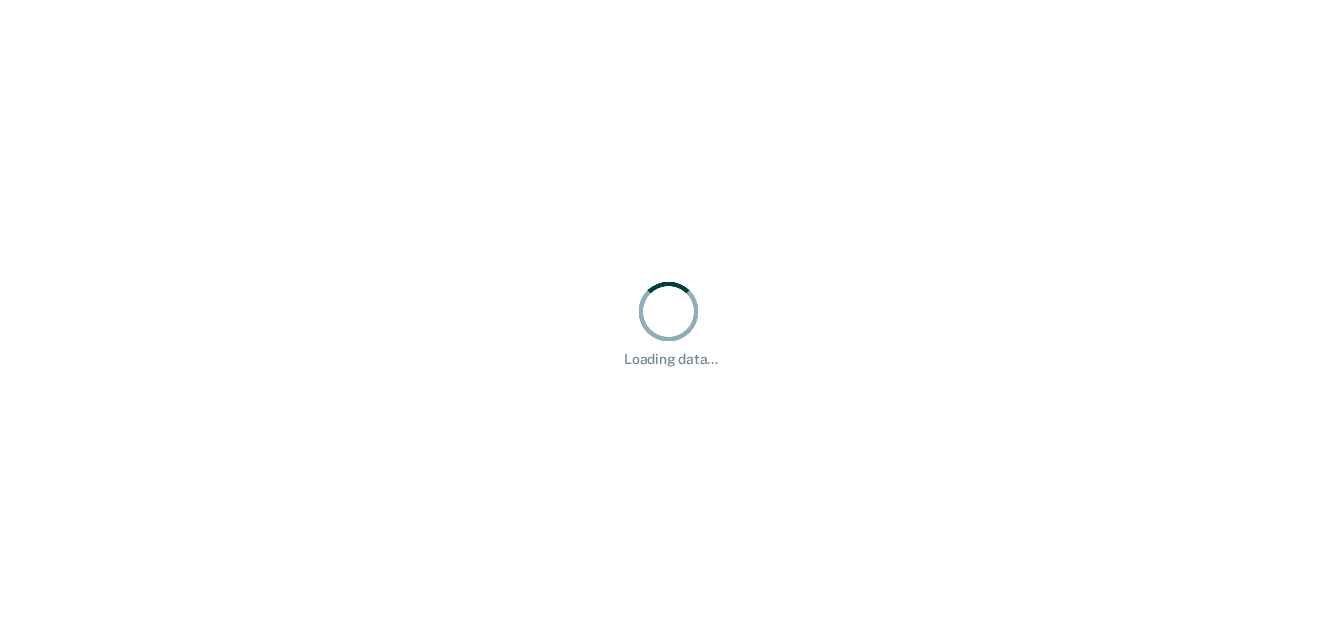 scroll, scrollTop: 0, scrollLeft: 0, axis: both 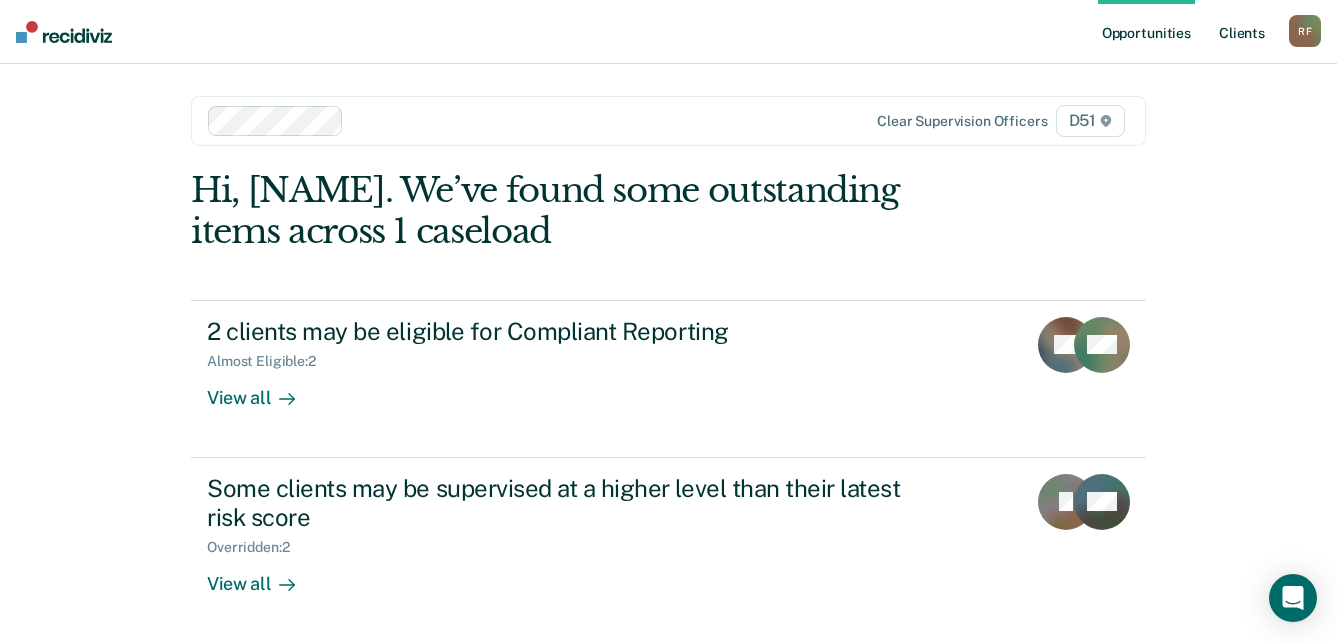 click on "Client s" at bounding box center [1242, 32] 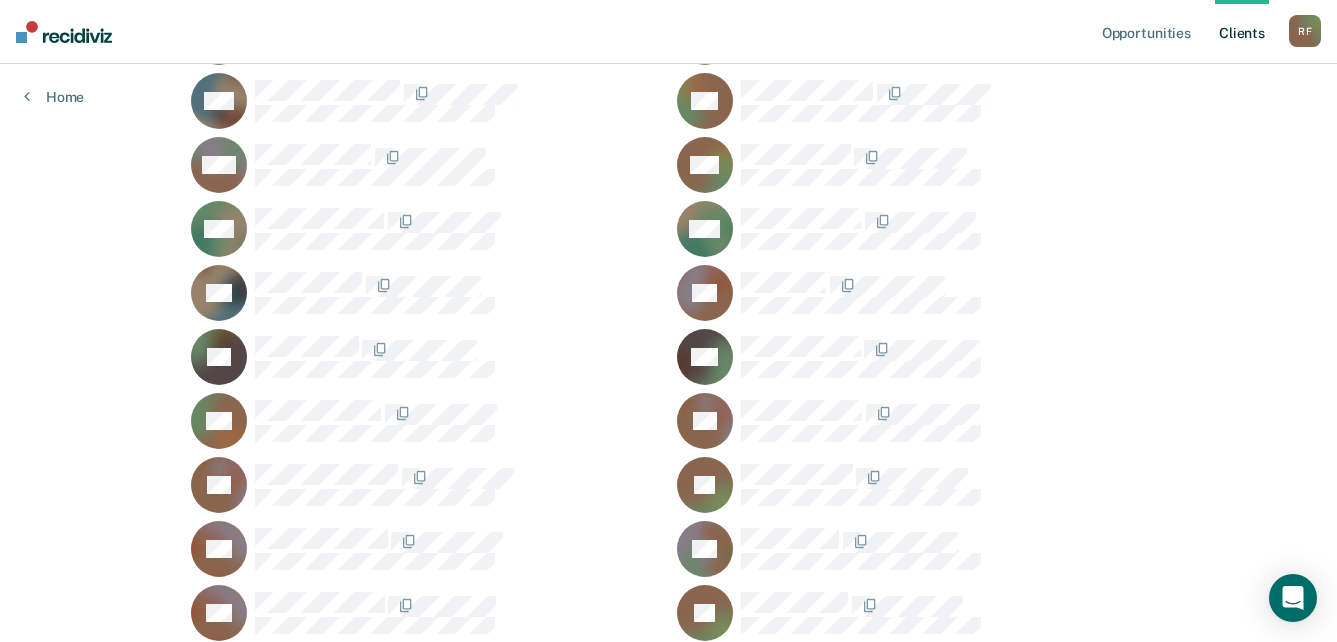 scroll, scrollTop: 2291, scrollLeft: 0, axis: vertical 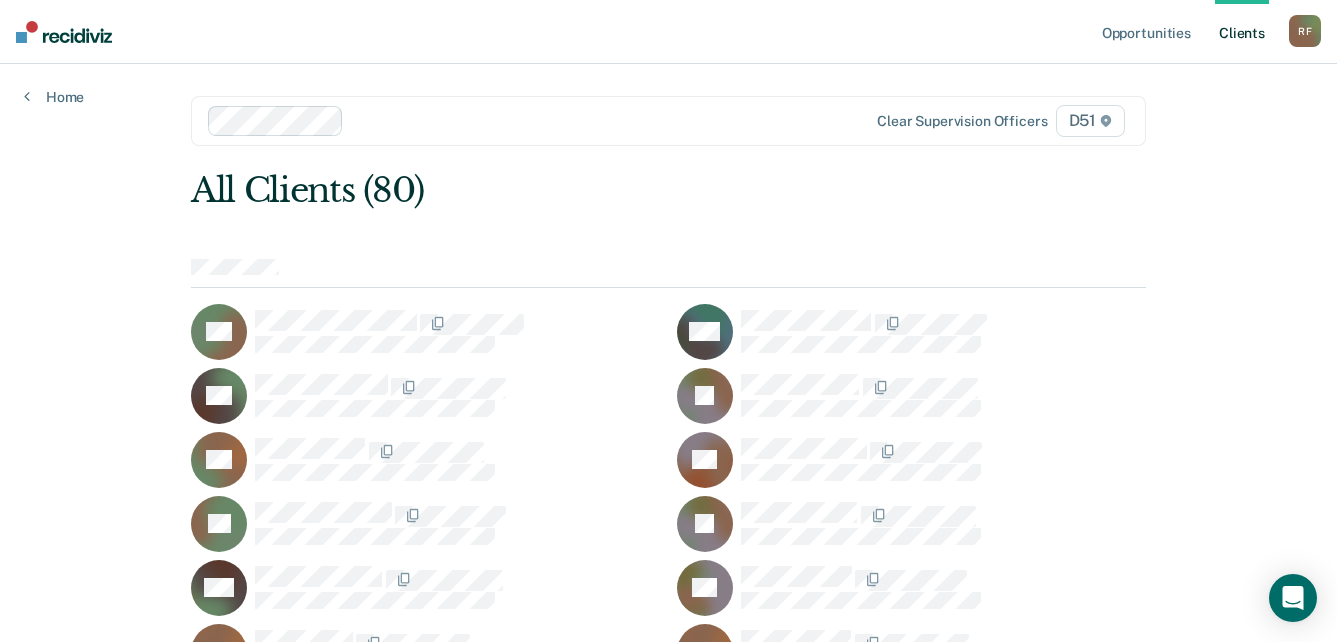 click on "R F" at bounding box center [1305, 31] 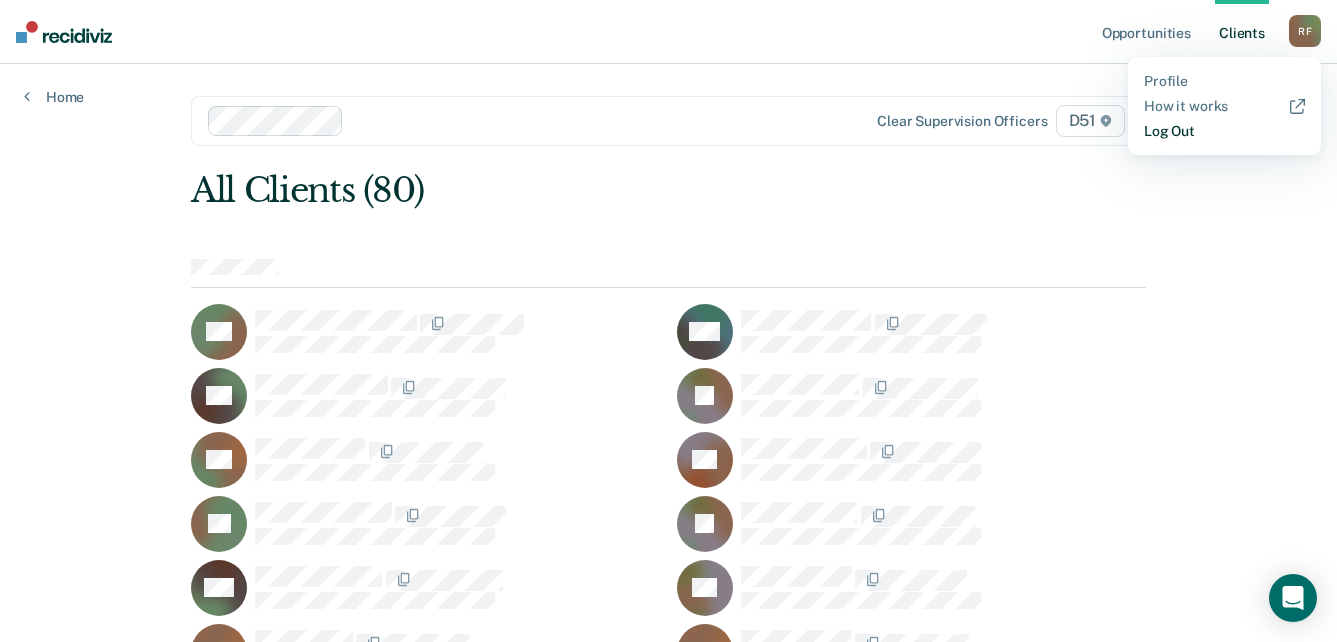 drag, startPoint x: 1180, startPoint y: 132, endPoint x: 1179, endPoint y: 143, distance: 11.045361 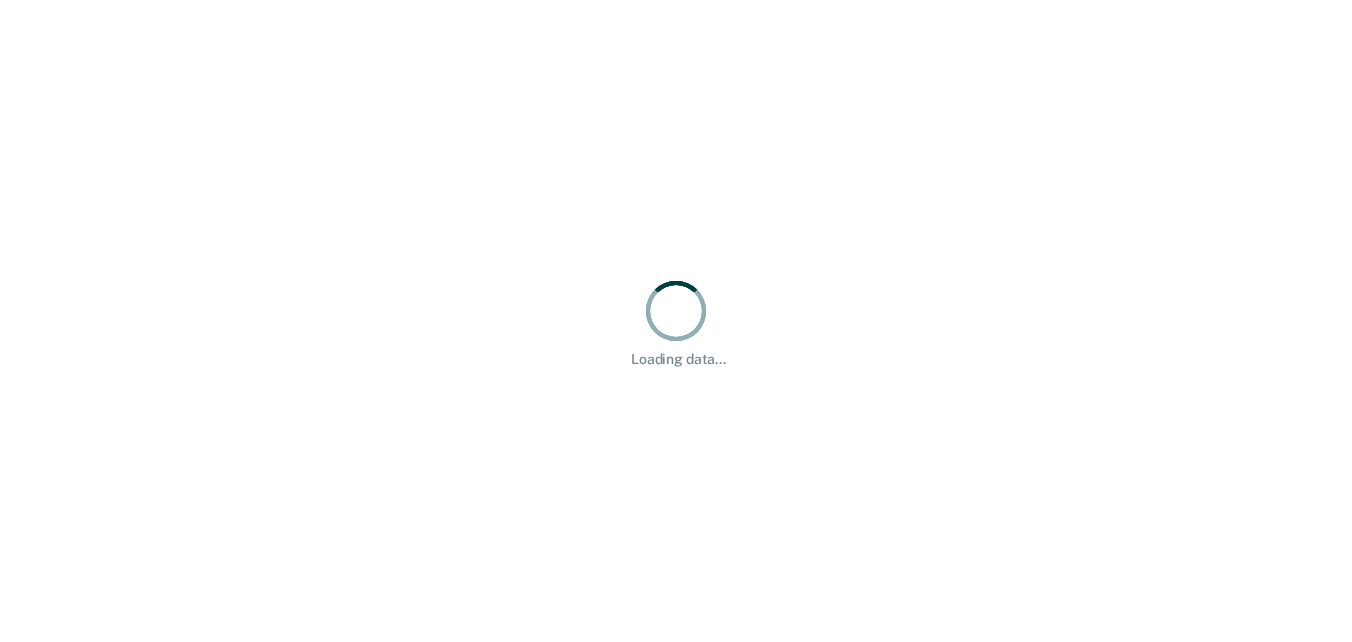 scroll, scrollTop: 0, scrollLeft: 0, axis: both 